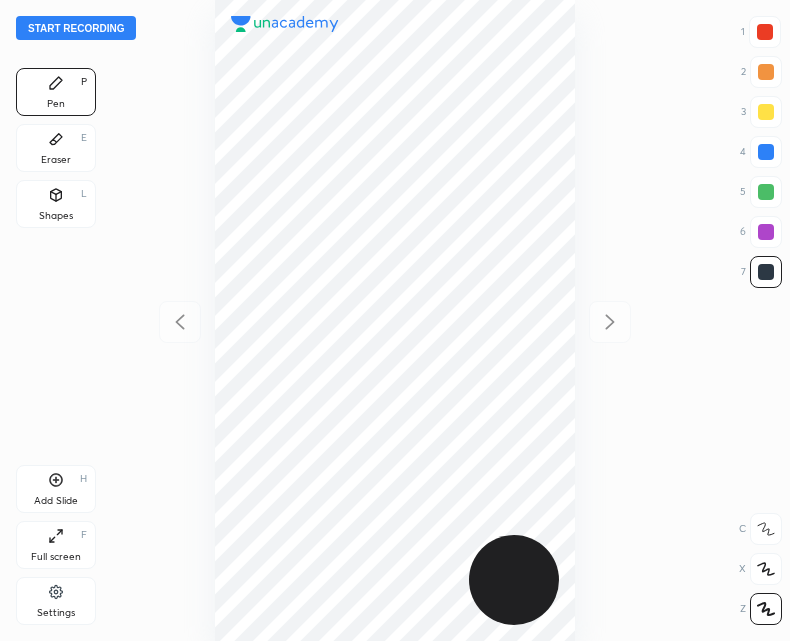 scroll, scrollTop: 0, scrollLeft: 0, axis: both 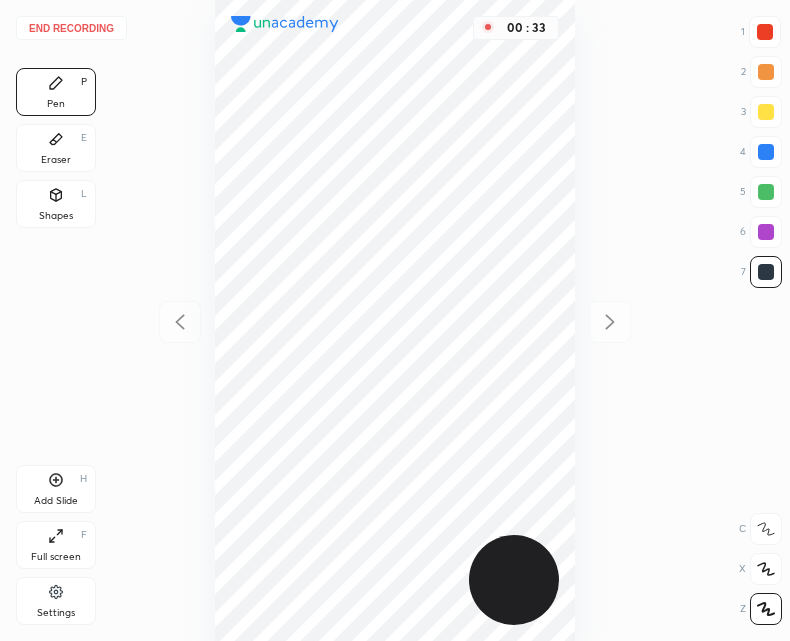 click on "End recording" at bounding box center [71, 28] 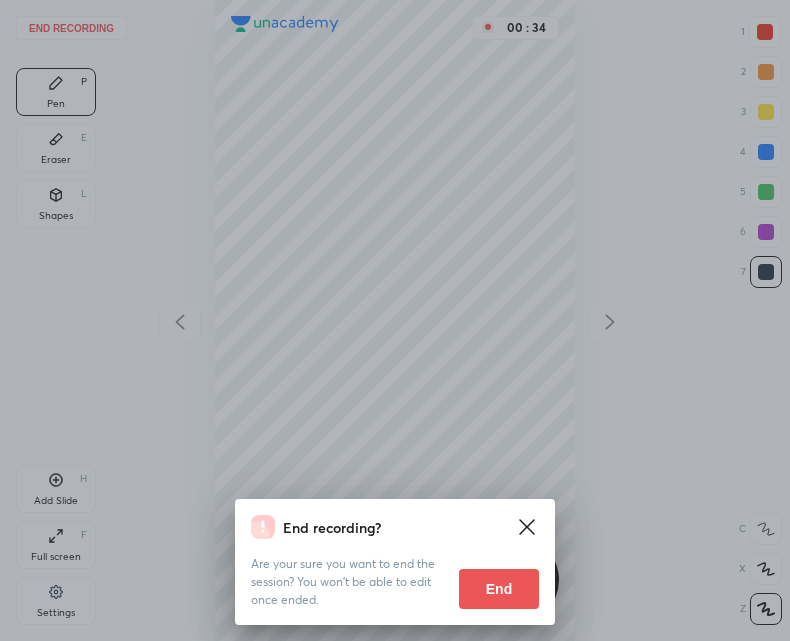 click on "End" at bounding box center [499, 589] 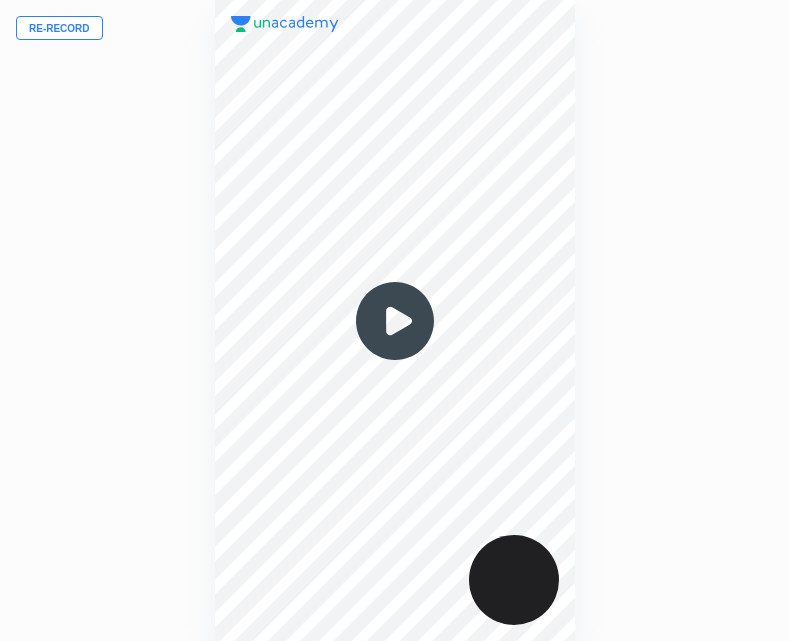click on "Re-record" at bounding box center (59, 28) 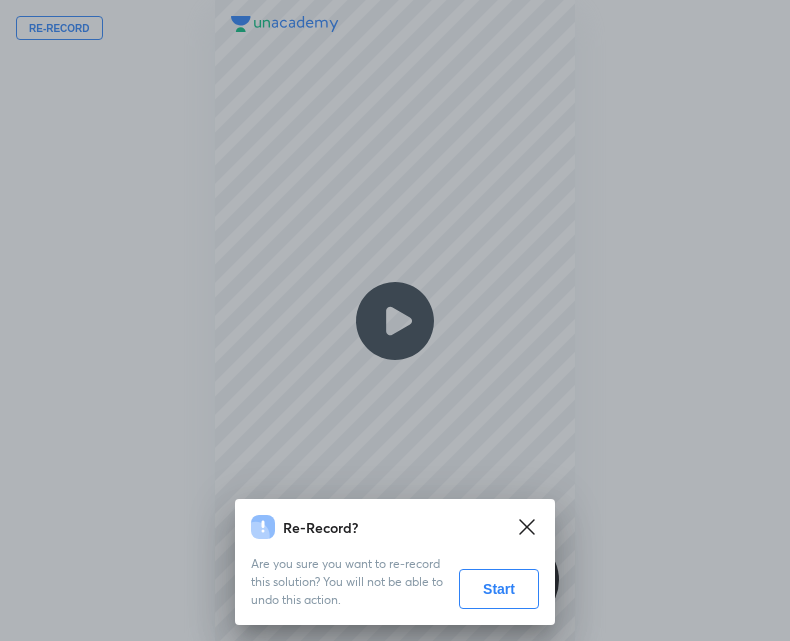 click on "Start" at bounding box center [499, 589] 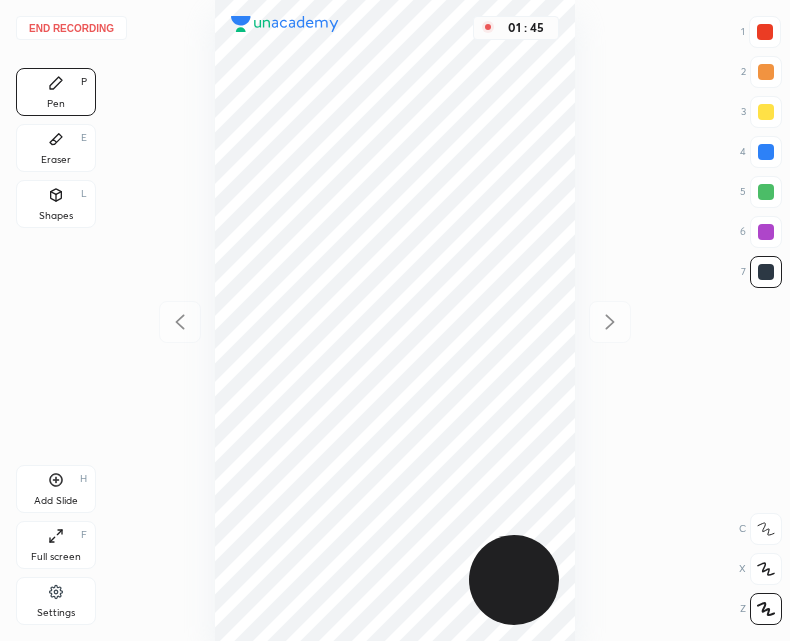 click at bounding box center [765, 32] 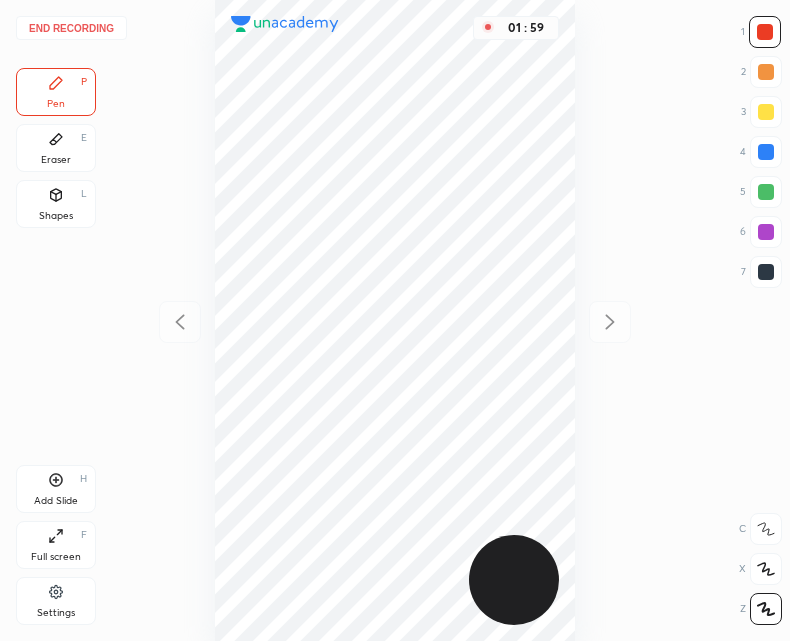 click at bounding box center (766, 272) 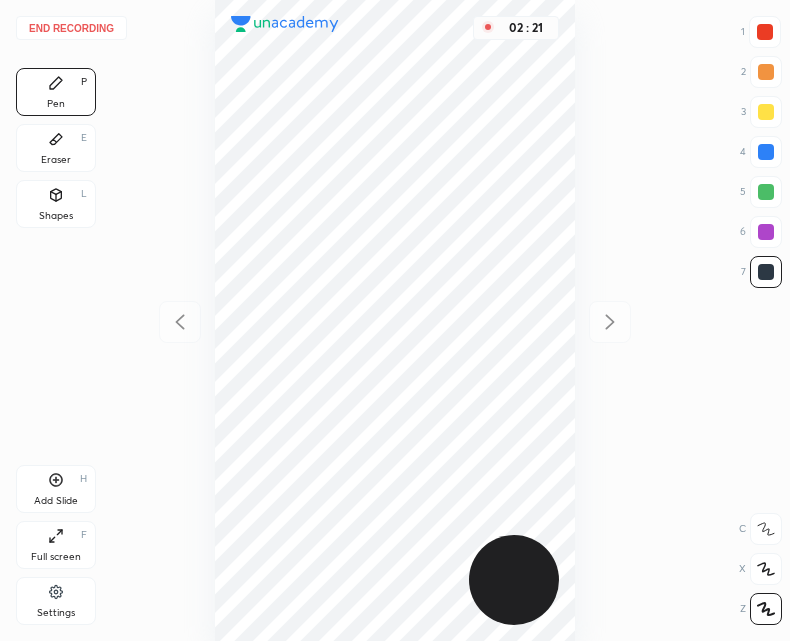 click on "Add Slide H" at bounding box center (56, 489) 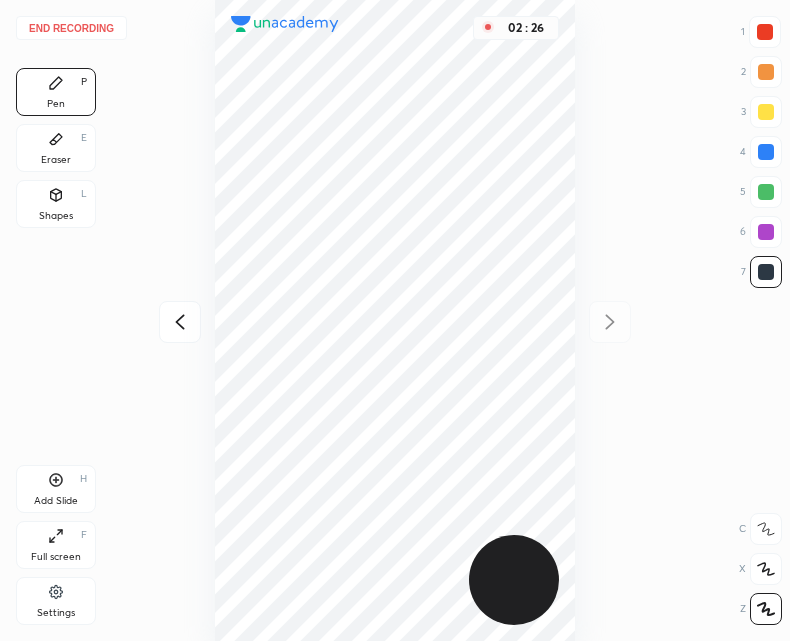 click 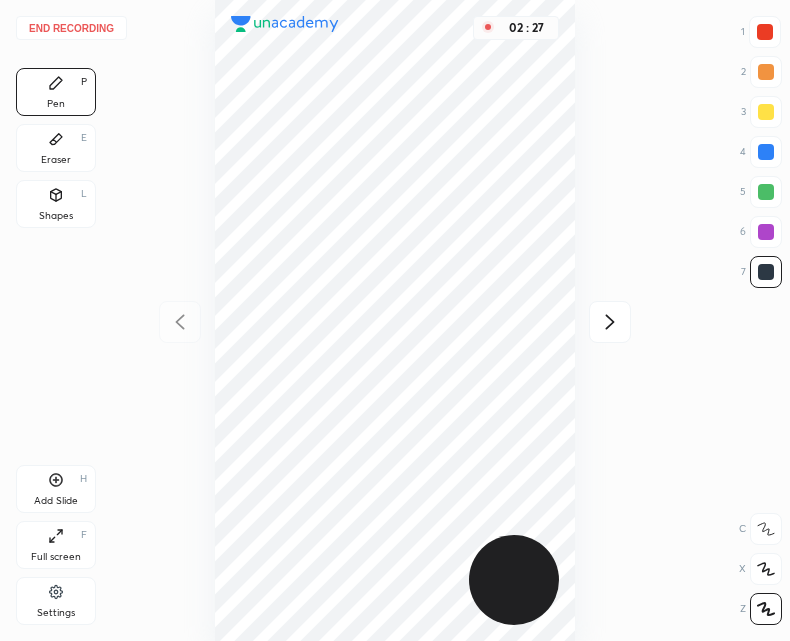 click 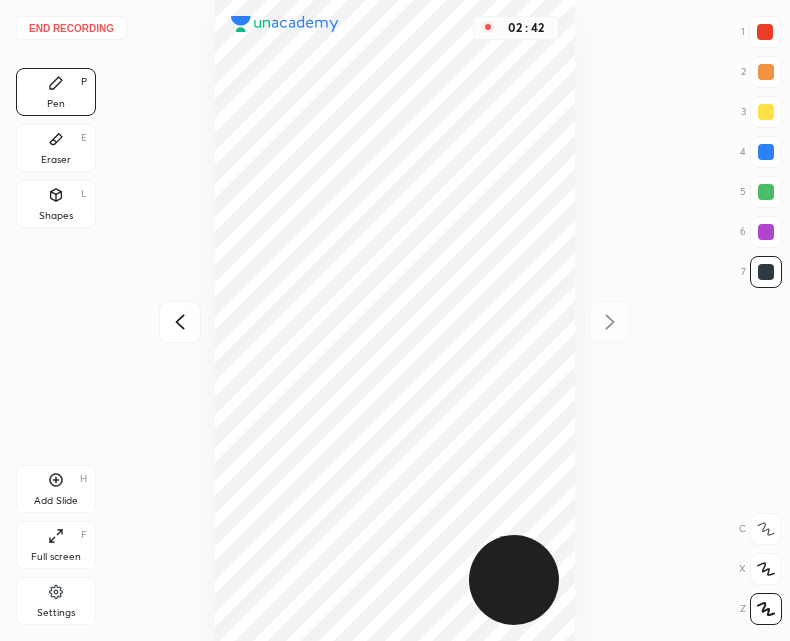 click on "Eraser E" at bounding box center (56, 148) 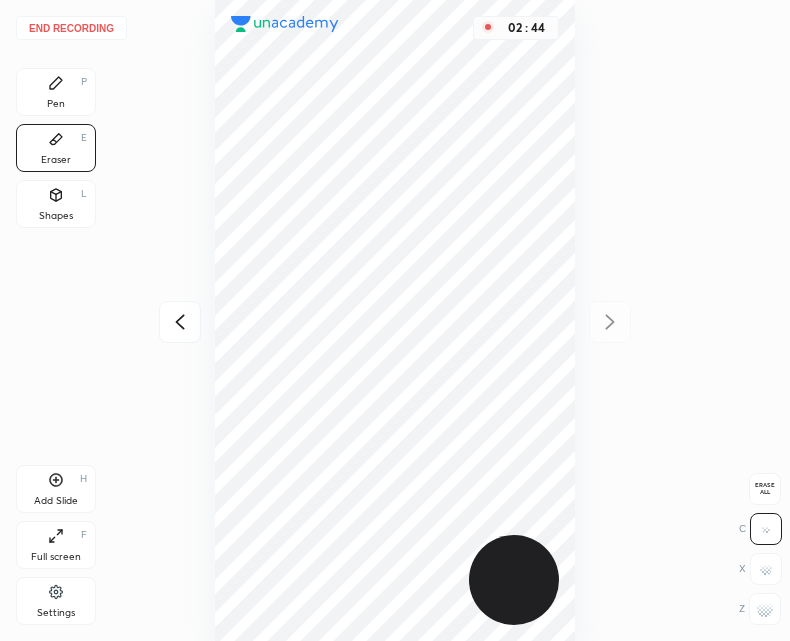 click on "Pen P" at bounding box center (56, 92) 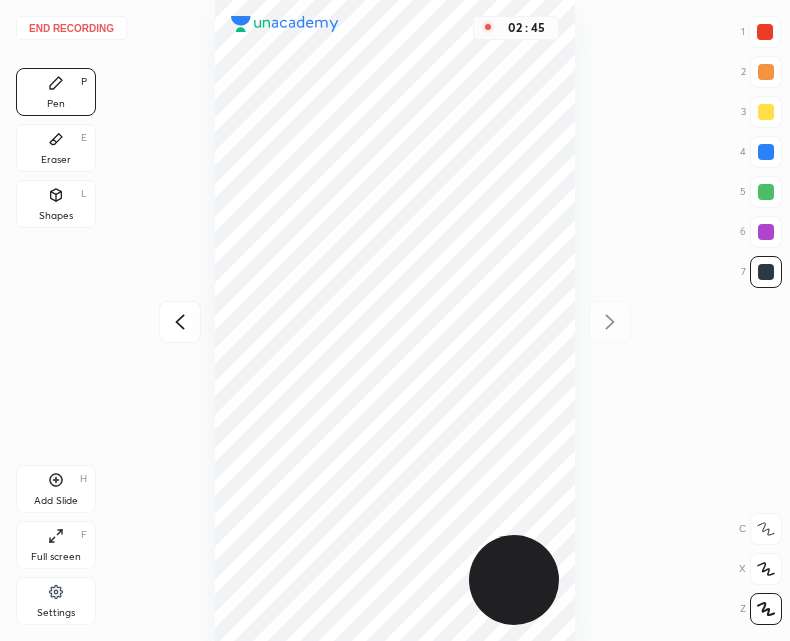 click 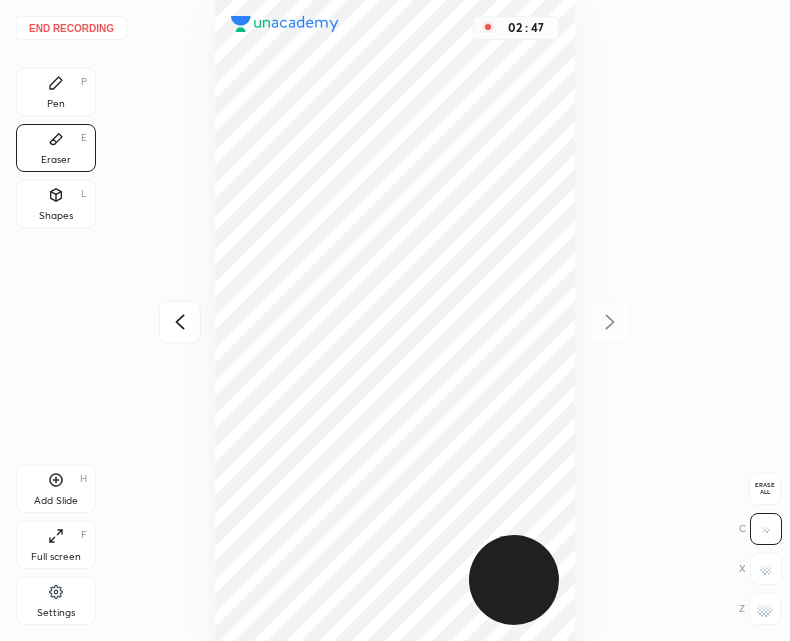 click on "Pen P" at bounding box center [56, 92] 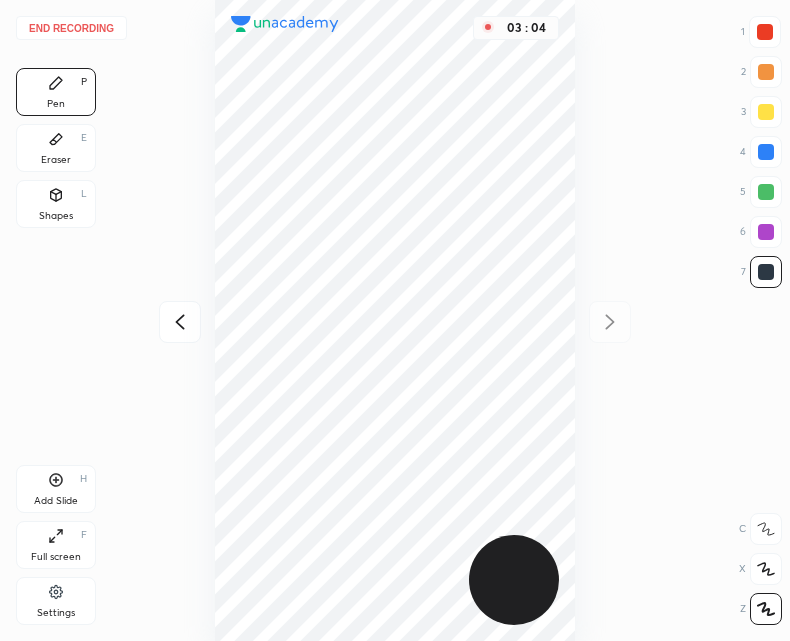 click on "Shapes L" at bounding box center (56, 204) 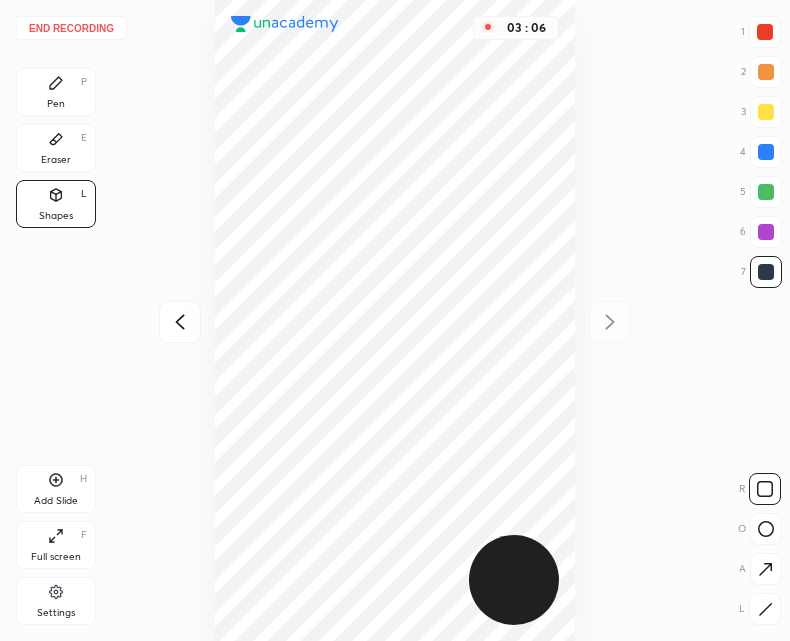 click on "Pen P" at bounding box center (56, 92) 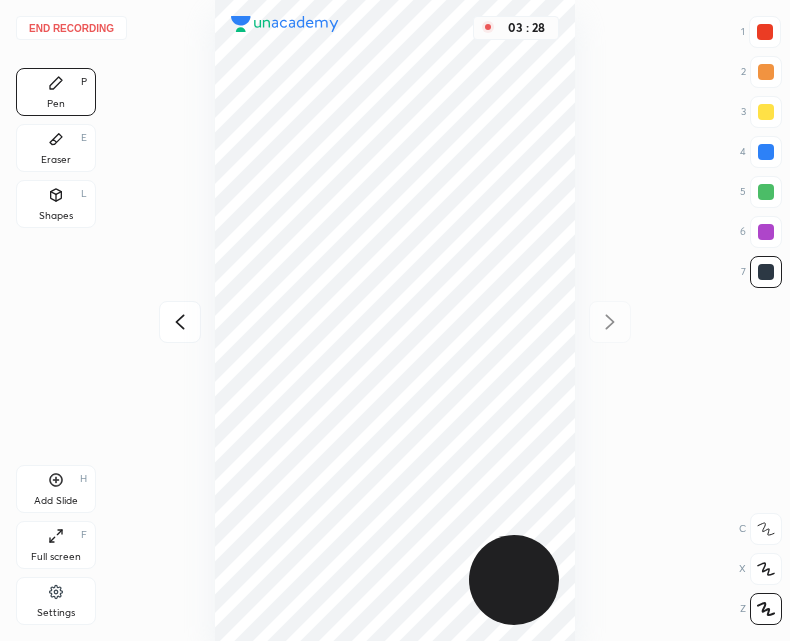 click 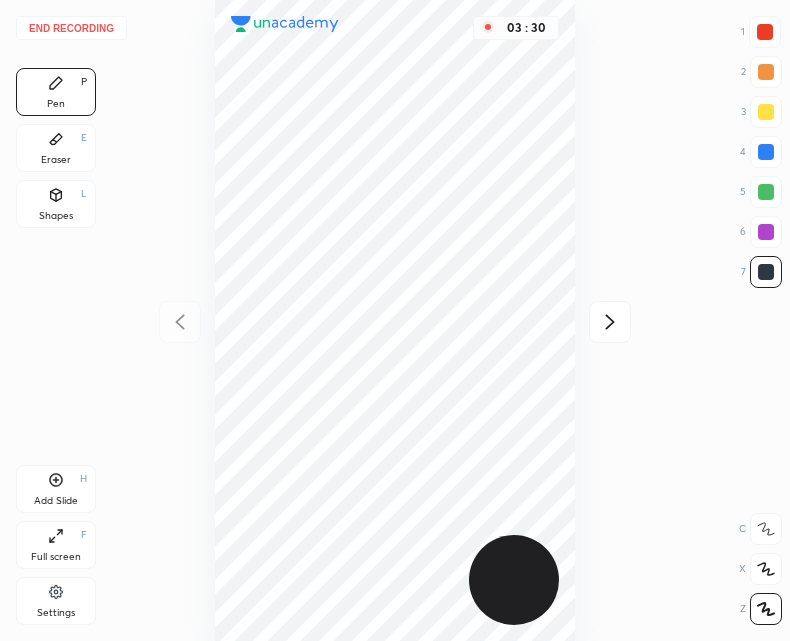 click 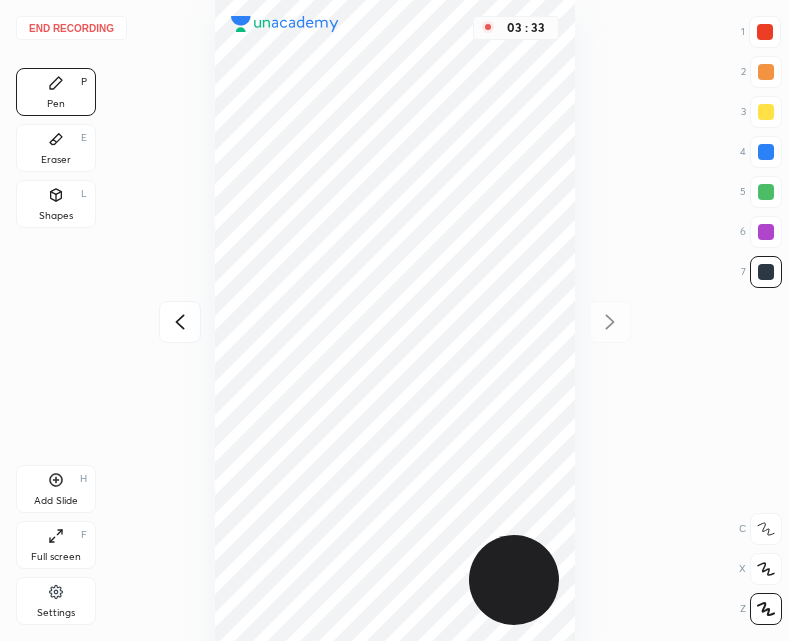 click 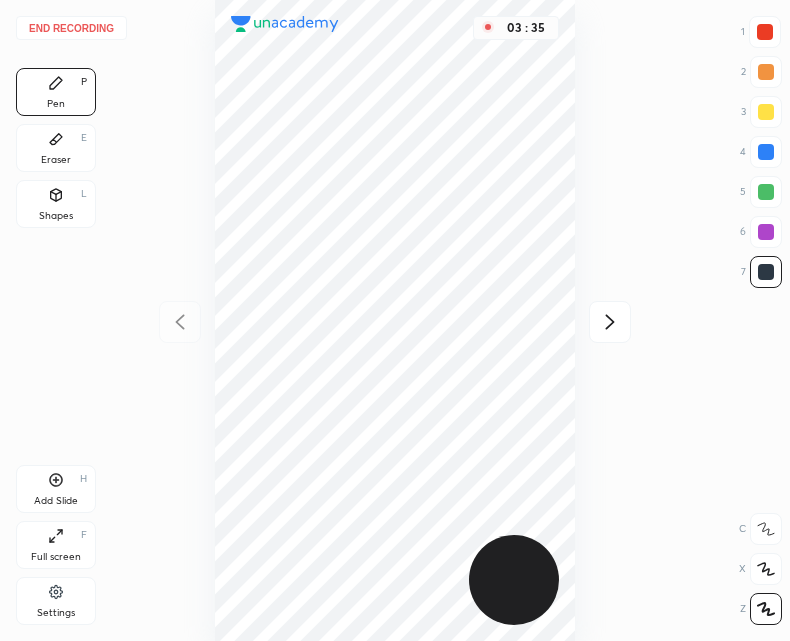 click 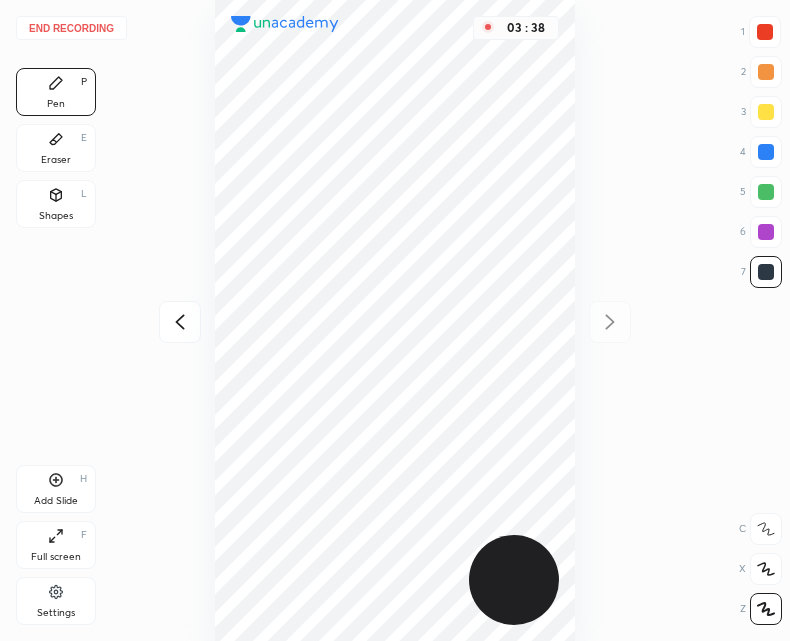 click 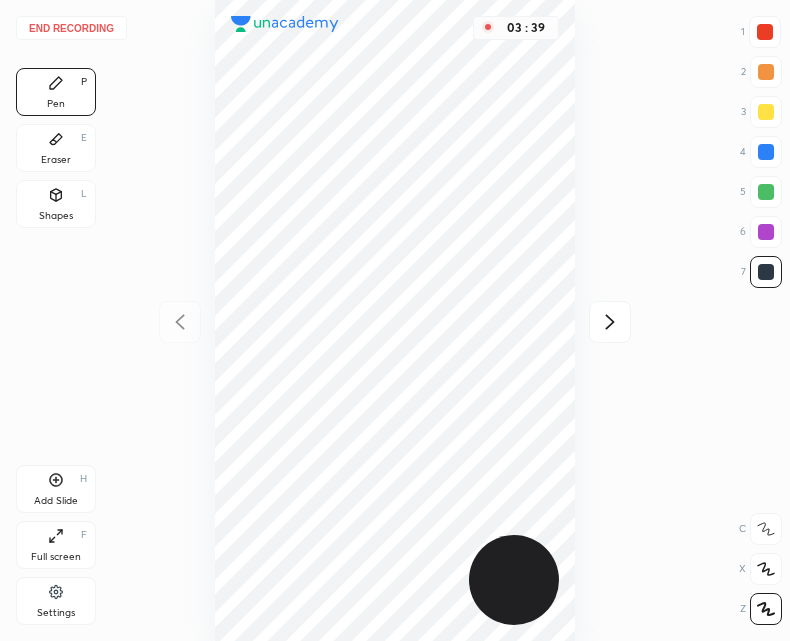 click on "Add Slide H" at bounding box center (56, 489) 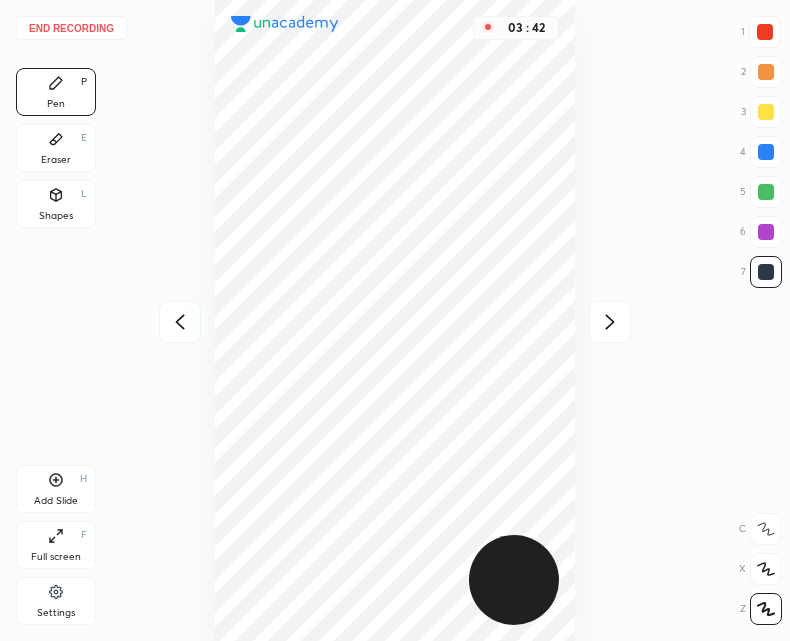 click 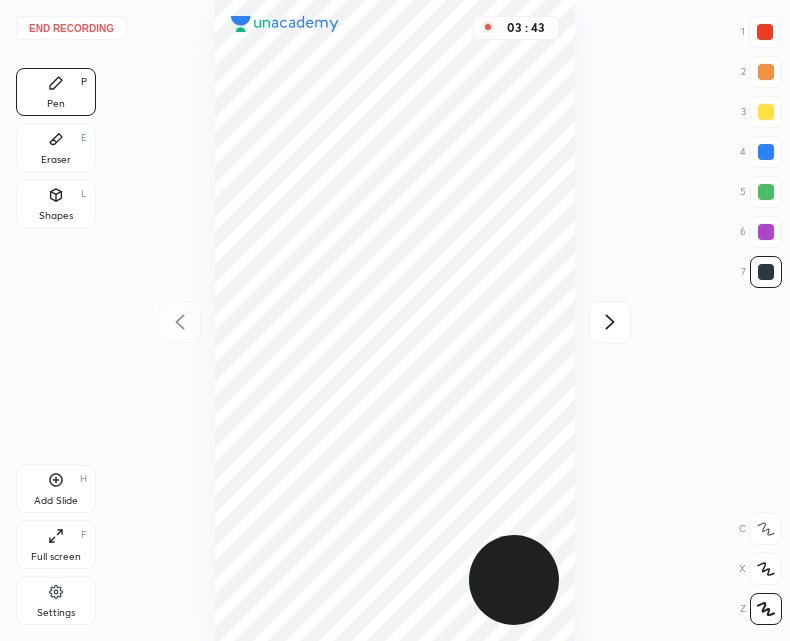 click 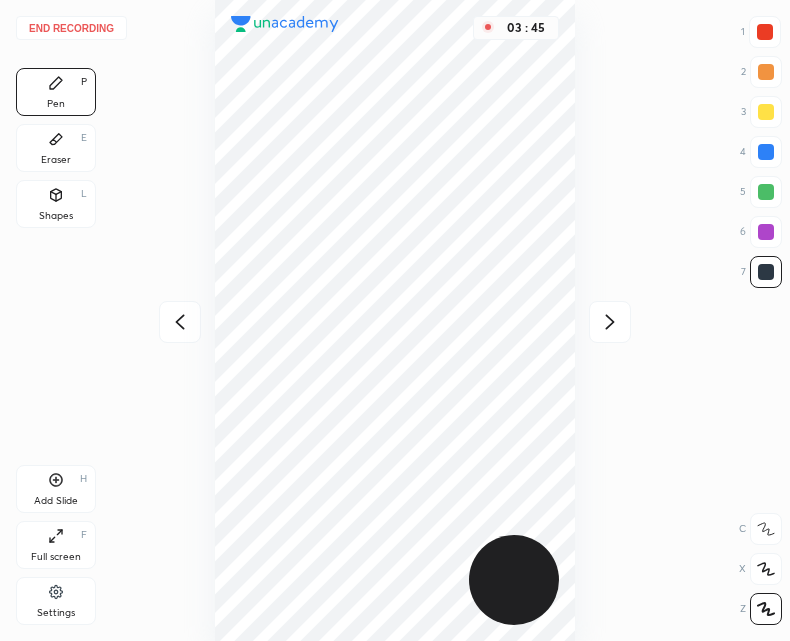 click 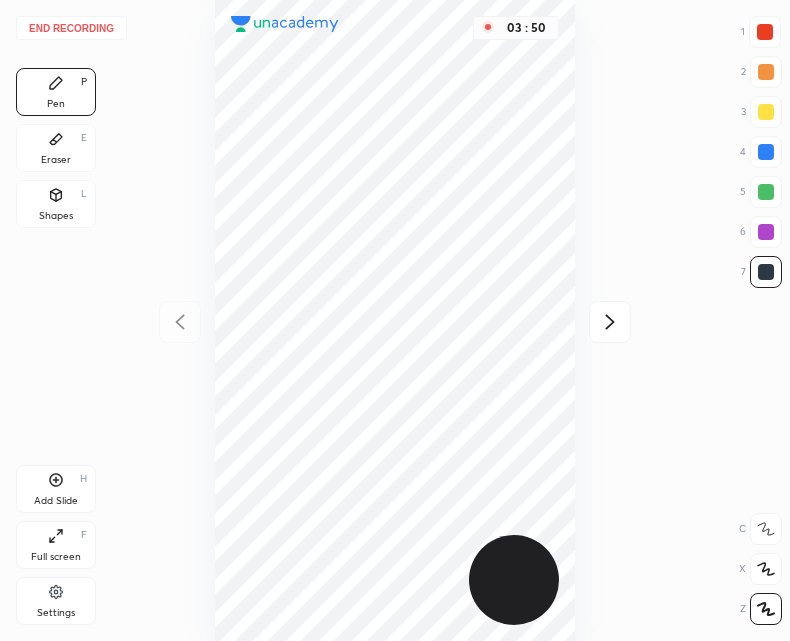 click 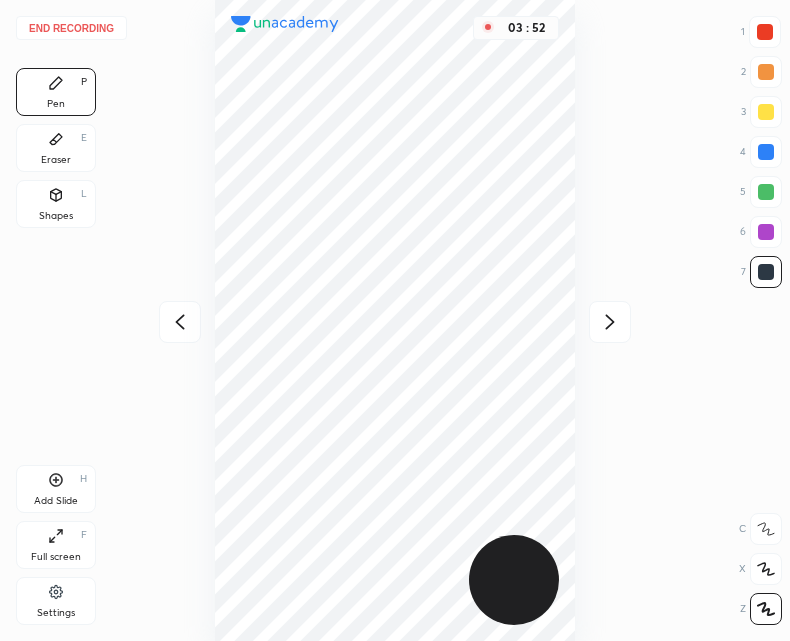 click 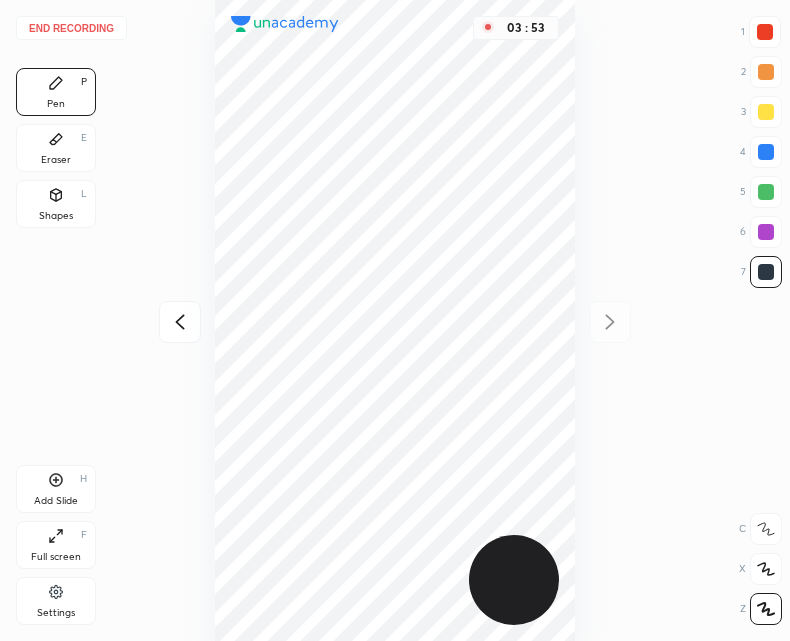 click 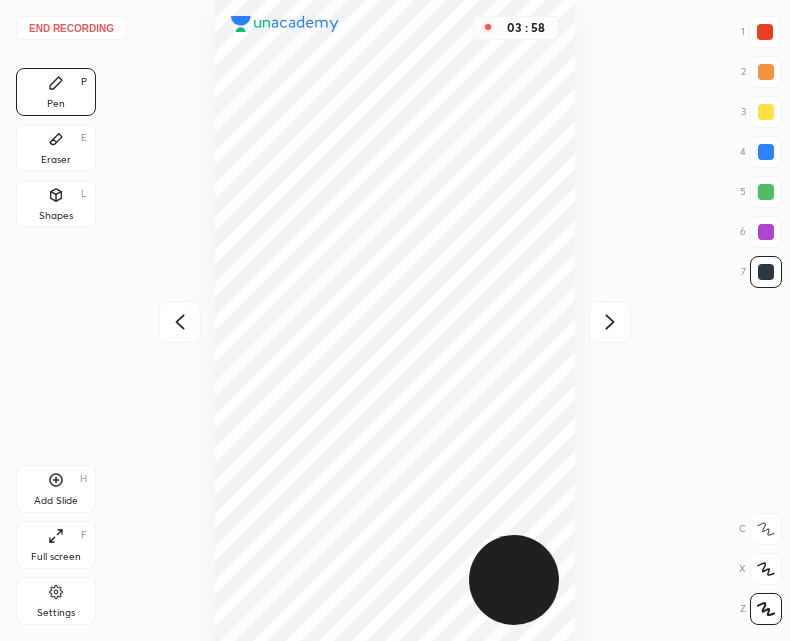 click 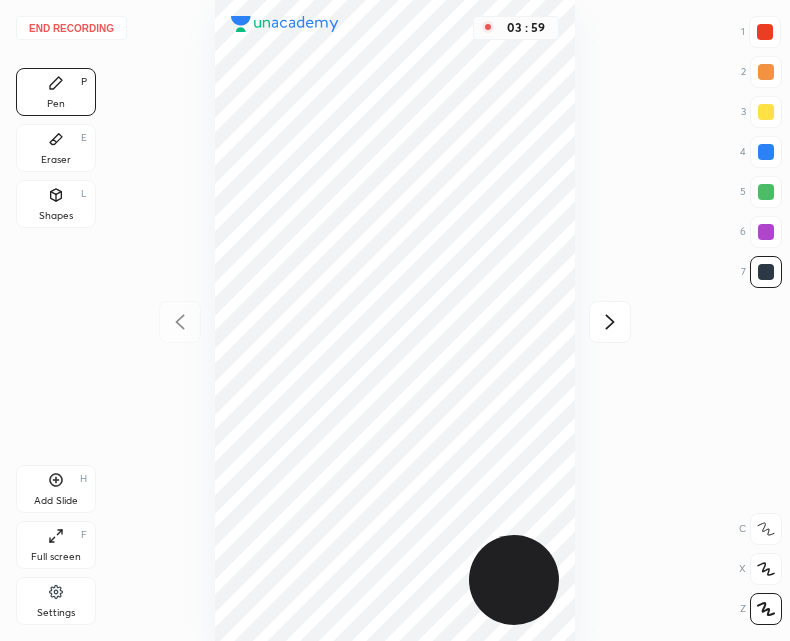 click 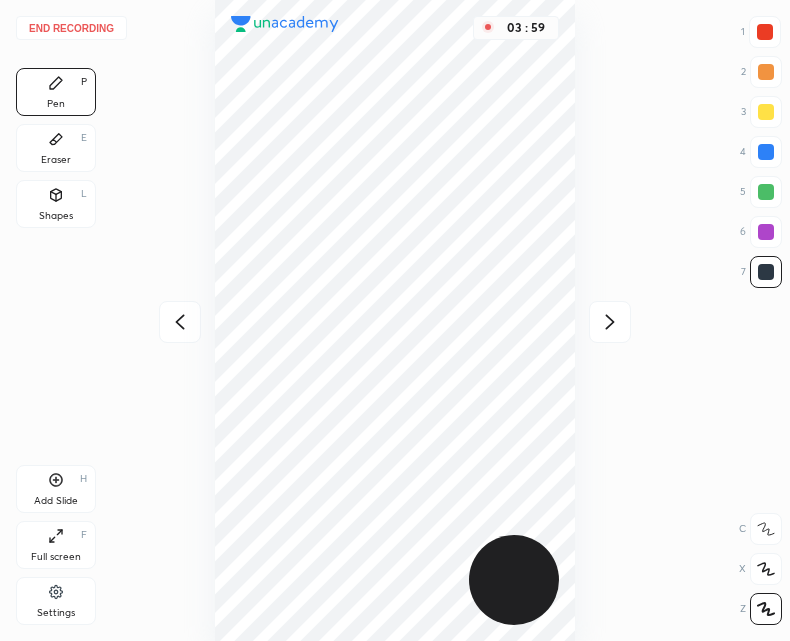 click 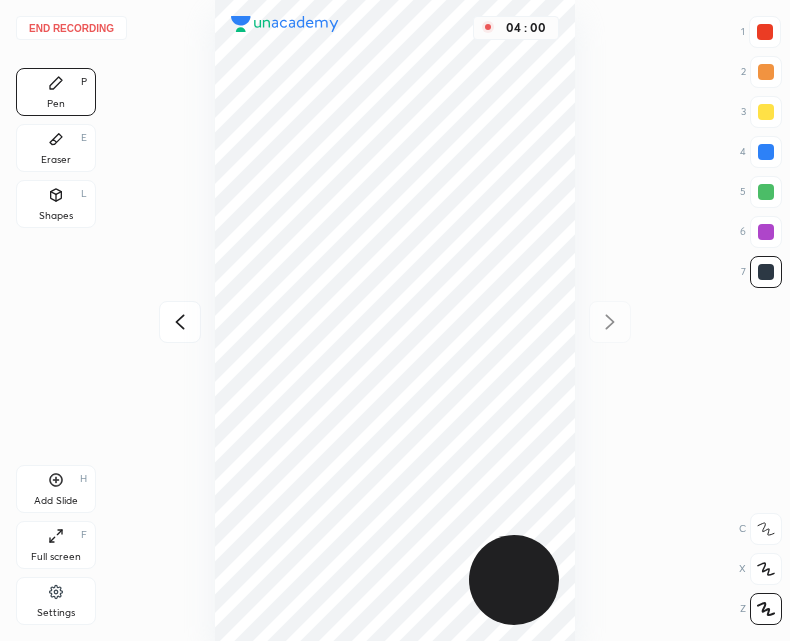 click 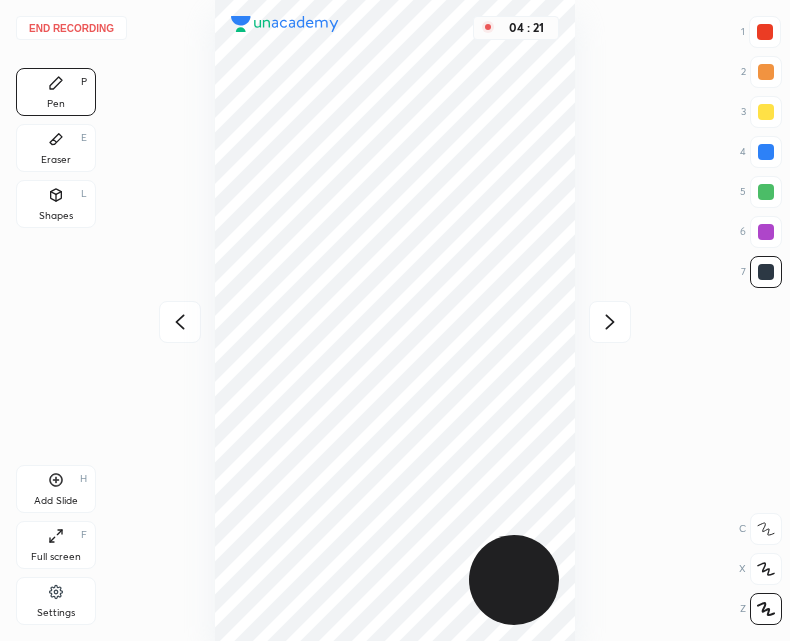 click 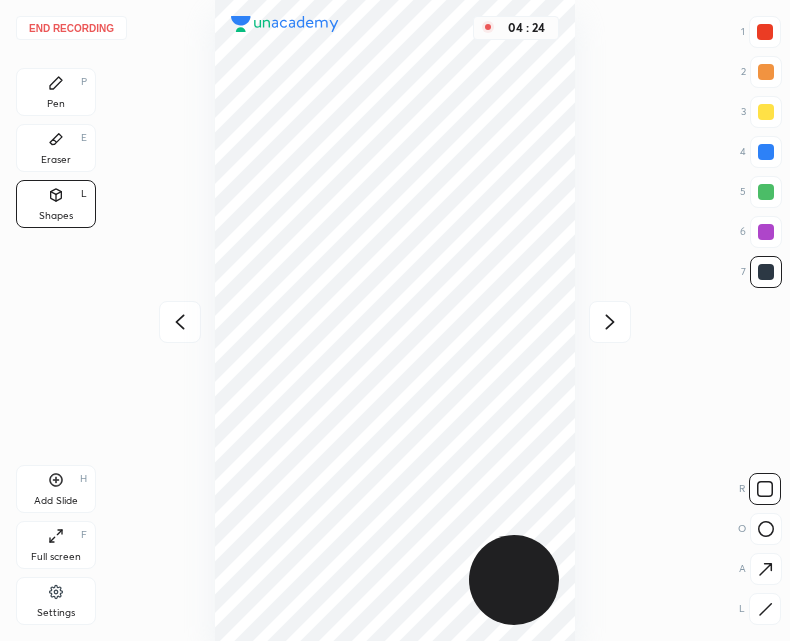 click on "Pen" at bounding box center [56, 104] 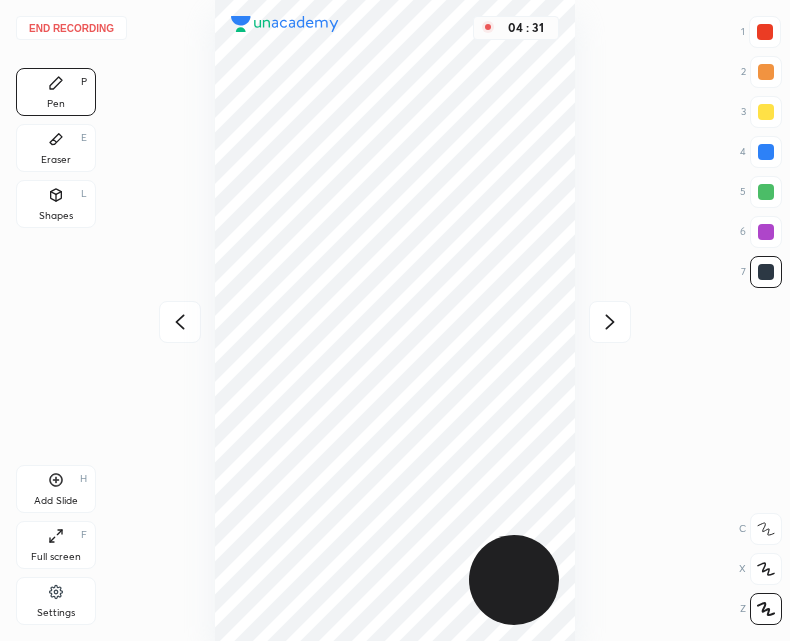 click 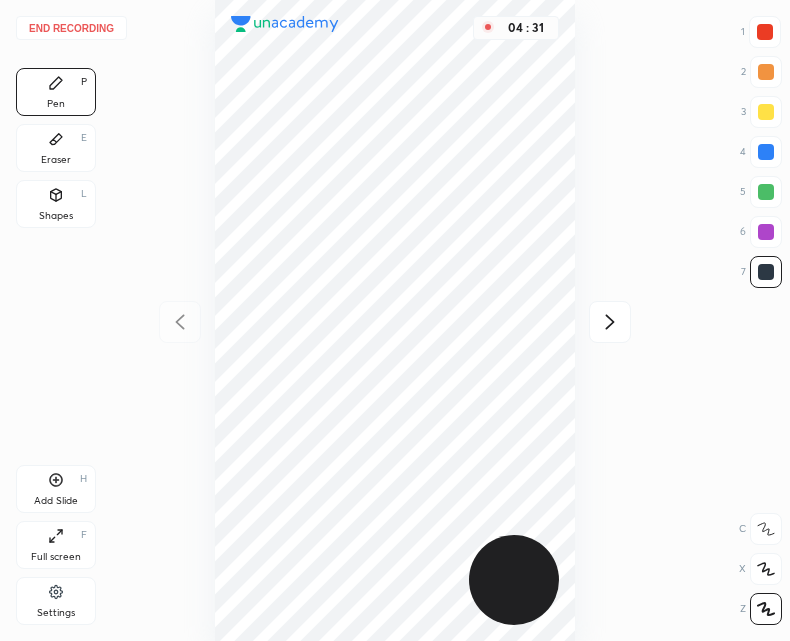 click on "04 : 31" at bounding box center [395, 320] 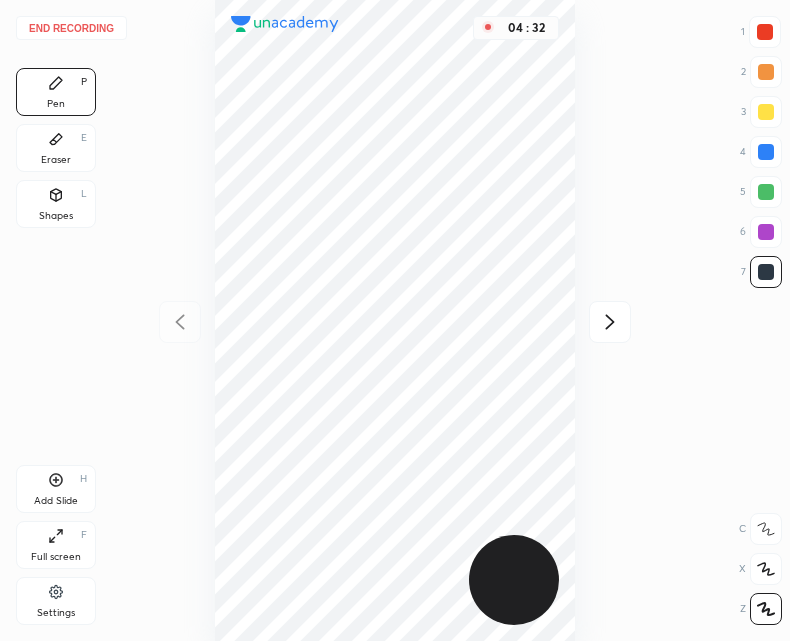 click 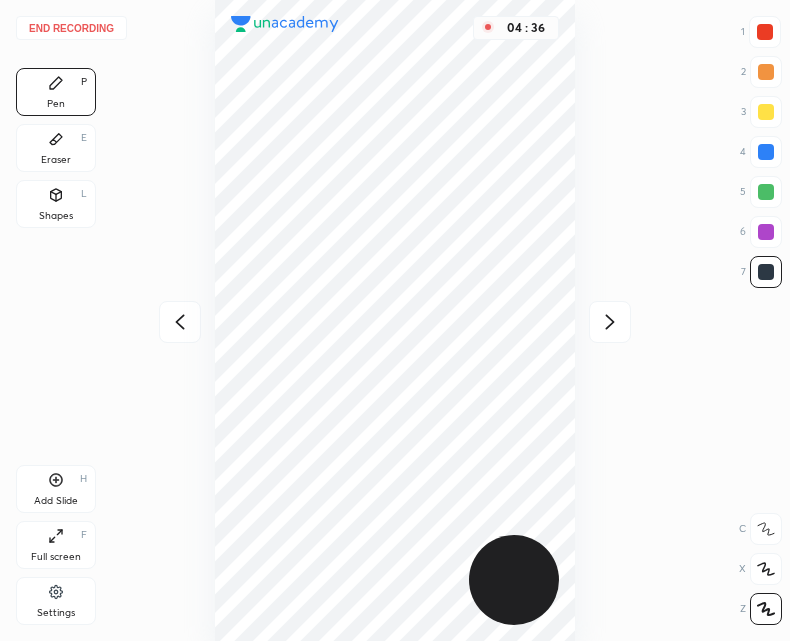 click on "End recording" at bounding box center [71, 28] 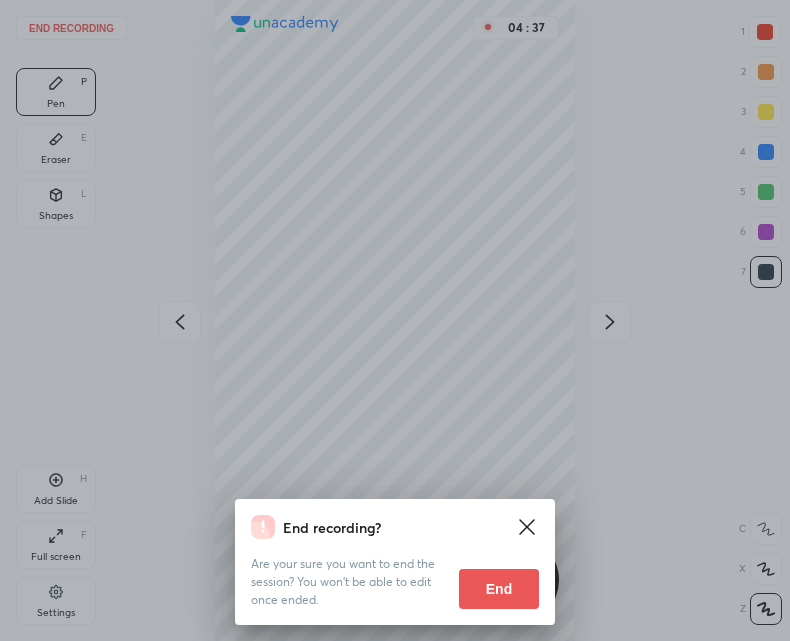click on "End" at bounding box center [499, 589] 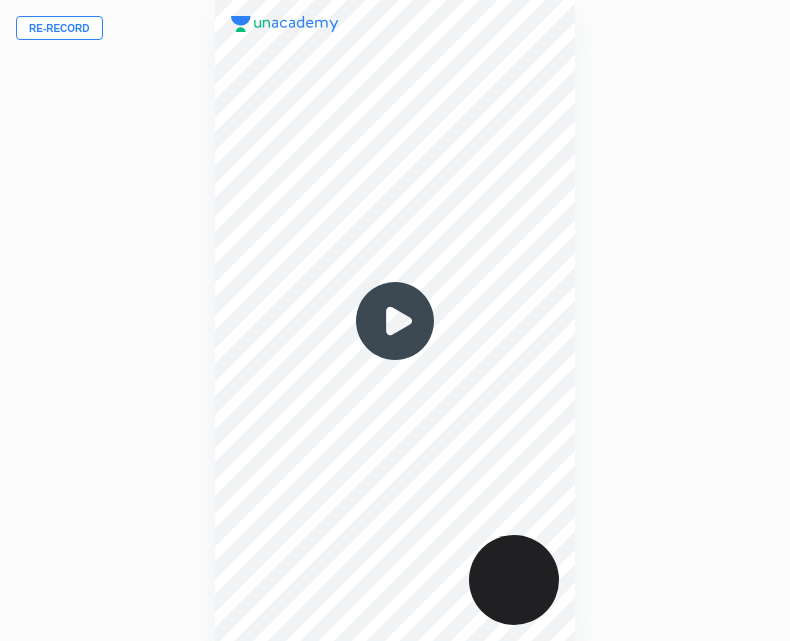 click at bounding box center [395, 321] 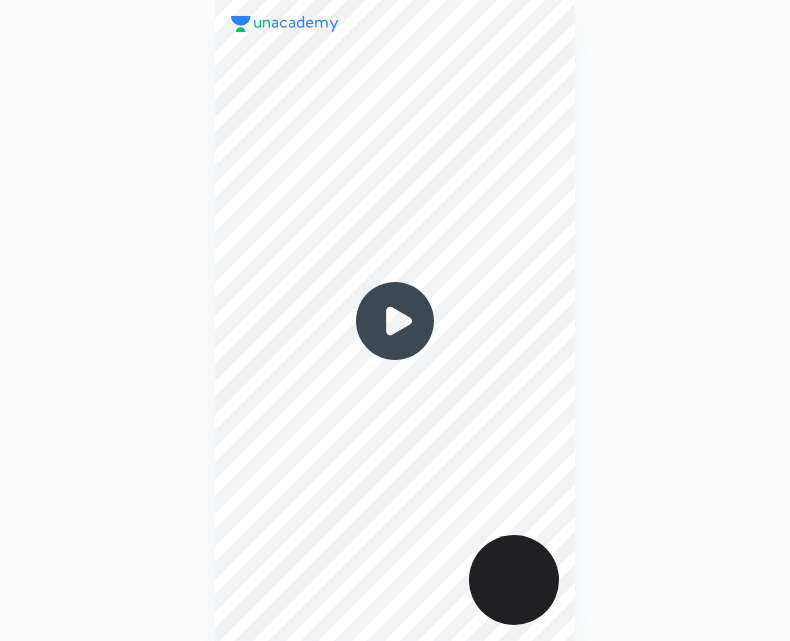 scroll, scrollTop: 0, scrollLeft: 0, axis: both 